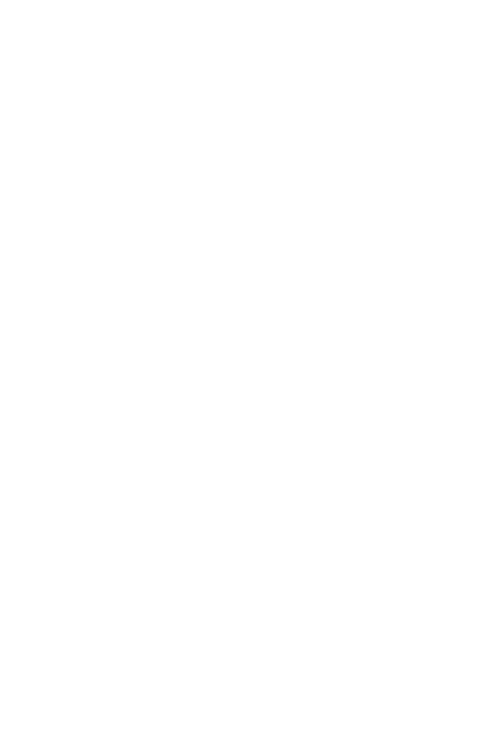 scroll, scrollTop: 0, scrollLeft: 0, axis: both 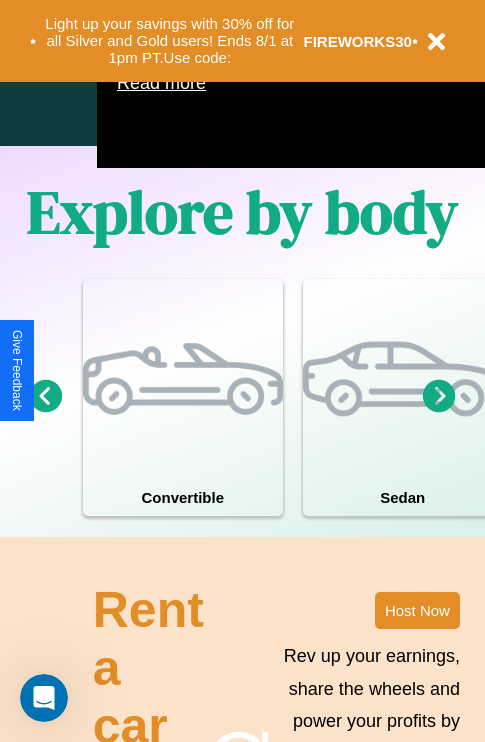 click 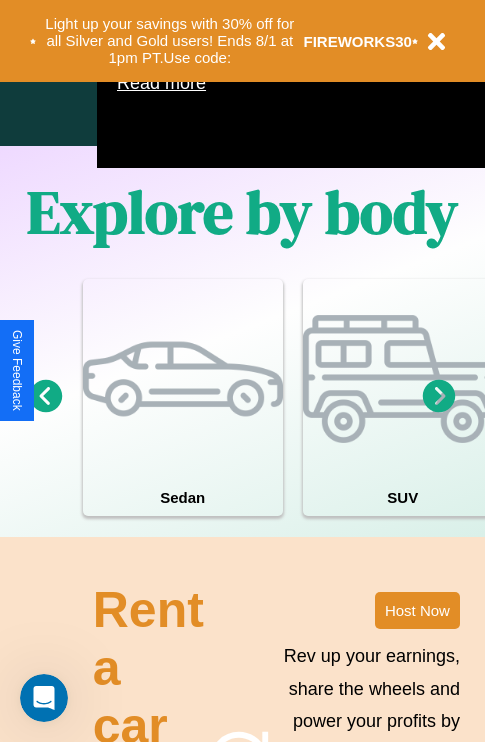 click 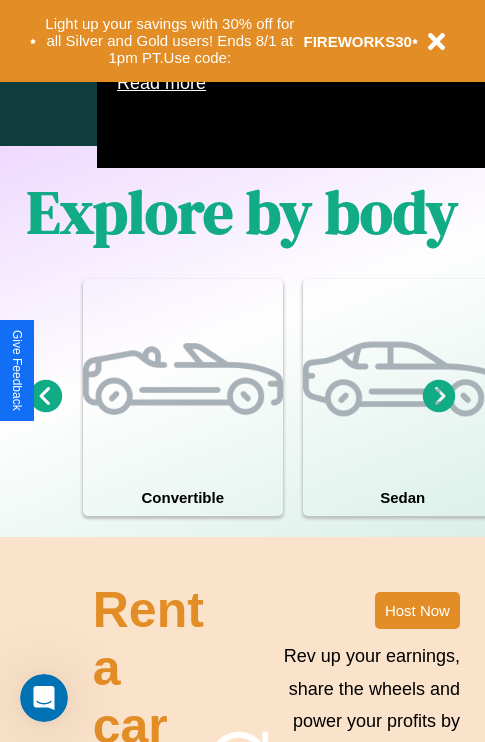 scroll, scrollTop: 1089, scrollLeft: 238, axis: both 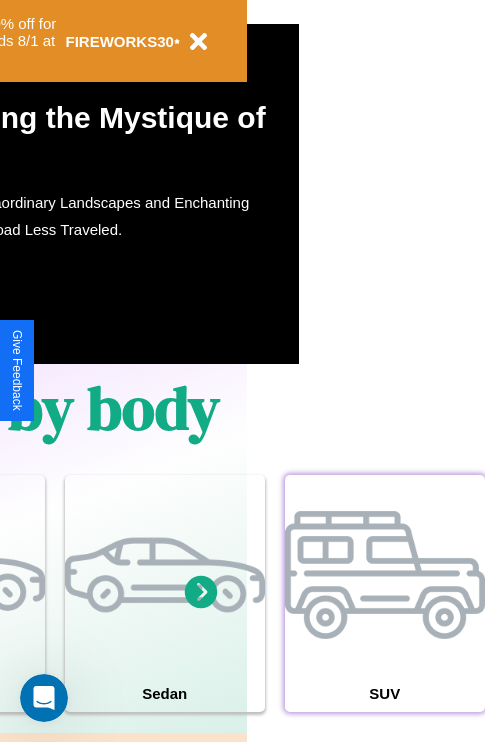click at bounding box center [385, 575] 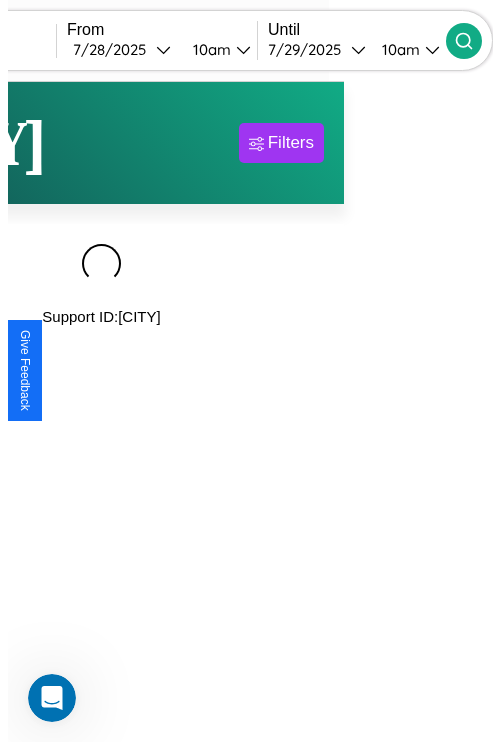 scroll, scrollTop: 0, scrollLeft: 0, axis: both 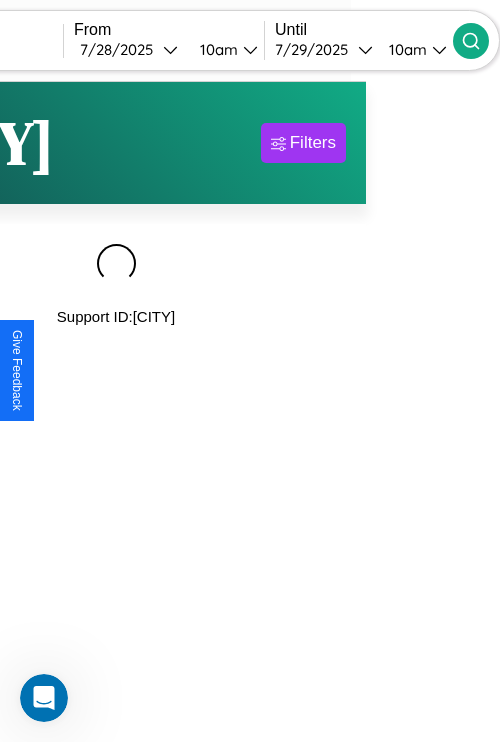 type on "******" 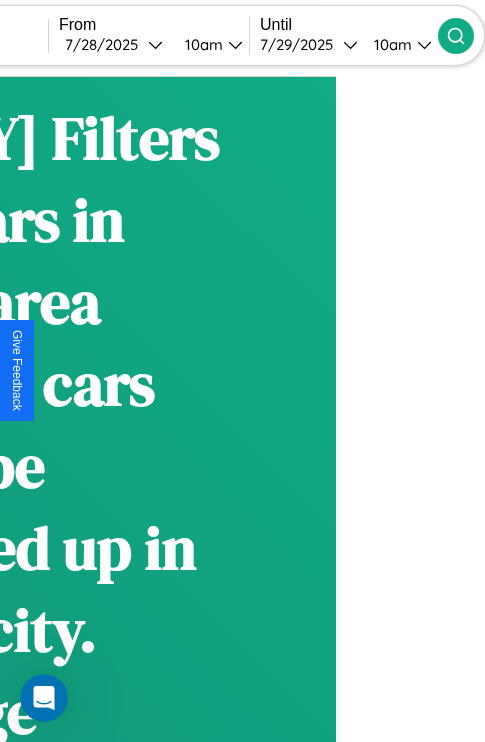 scroll, scrollTop: 95, scrollLeft: 35, axis: both 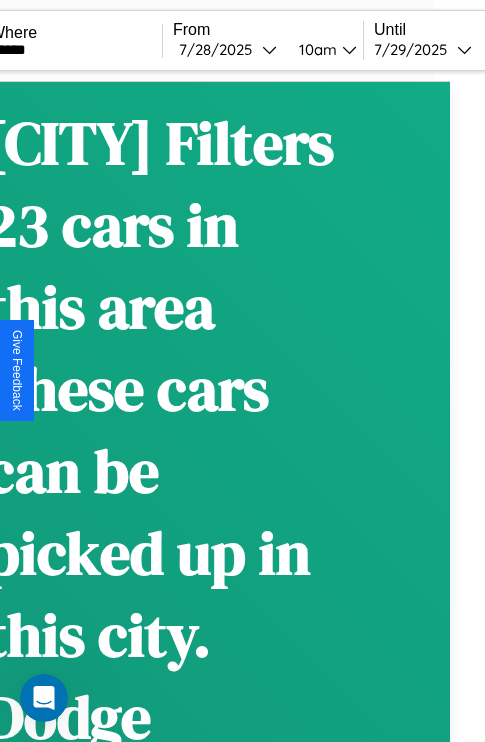 click on "Filters" at bounding box center [397, 3013] 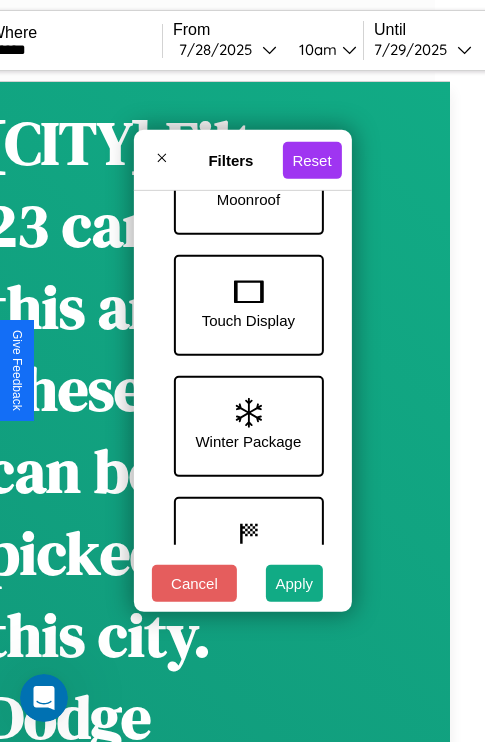 scroll, scrollTop: 651, scrollLeft: 0, axis: vertical 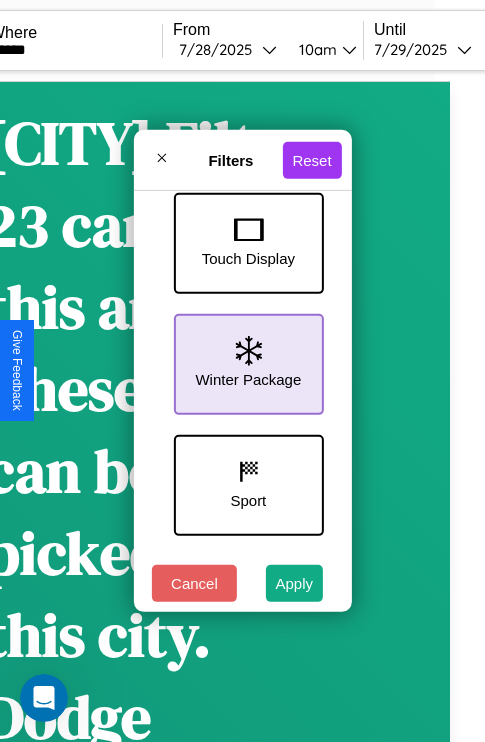 click 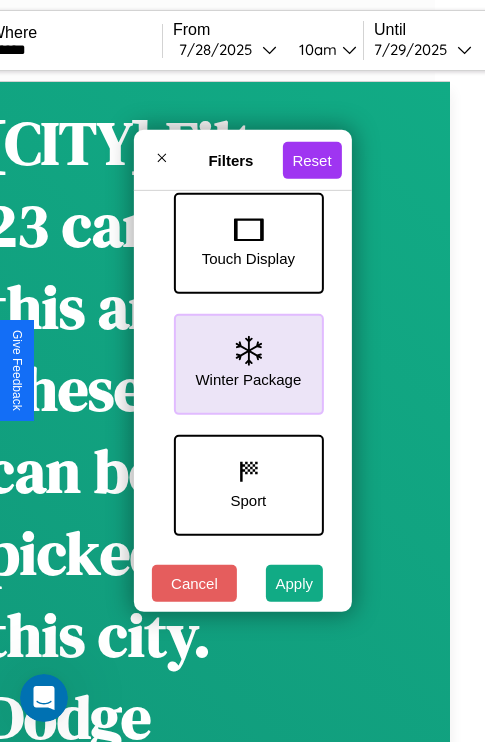 scroll, scrollTop: 0, scrollLeft: 124, axis: horizontal 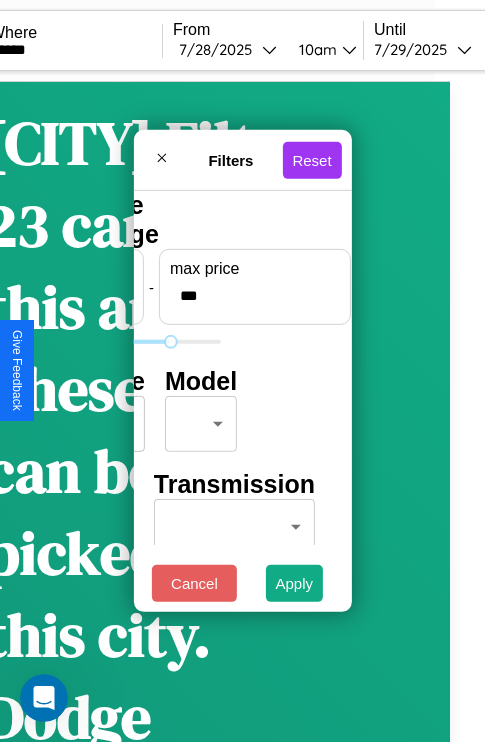 type on "***" 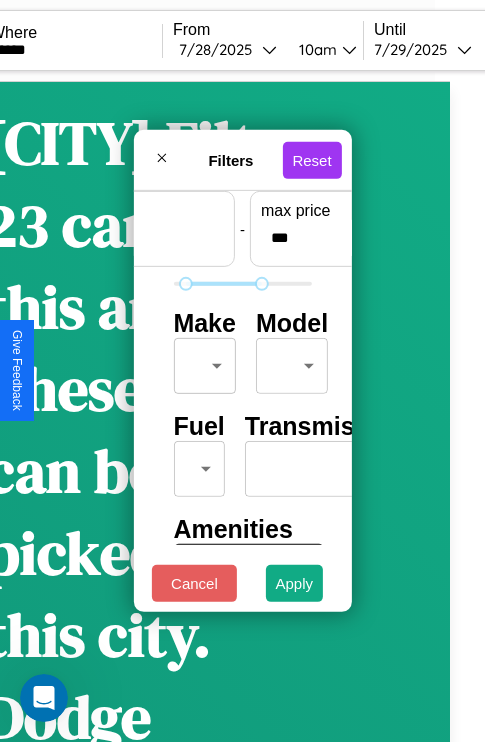 scroll, scrollTop: 59, scrollLeft: 0, axis: vertical 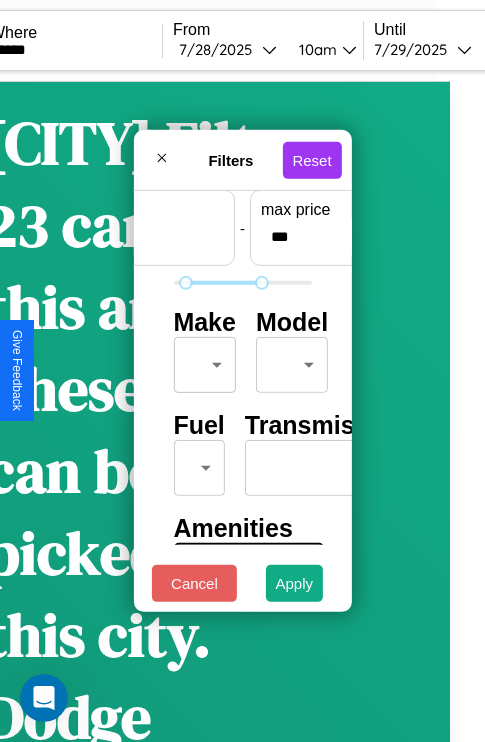 type on "**" 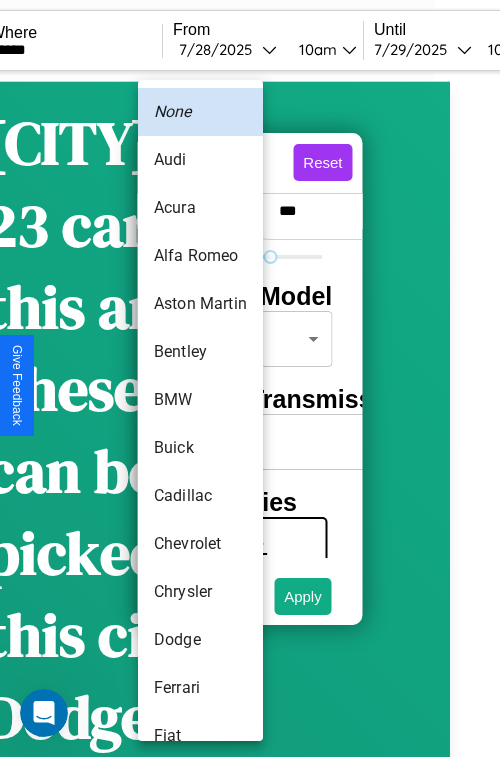click on "Aston Martin" at bounding box center (200, 304) 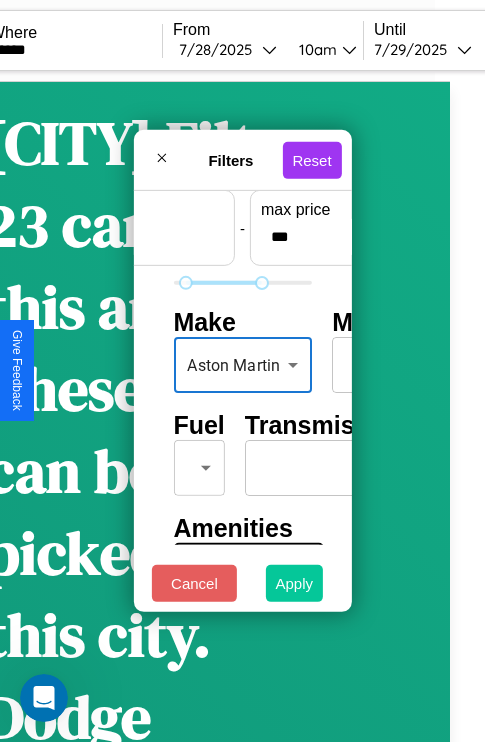 click on "Apply" at bounding box center [295, 583] 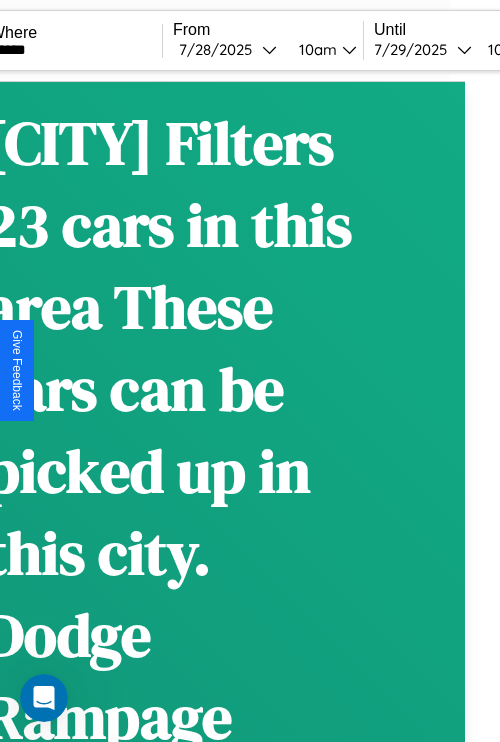 click on "Filters" at bounding box center (412, 2849) 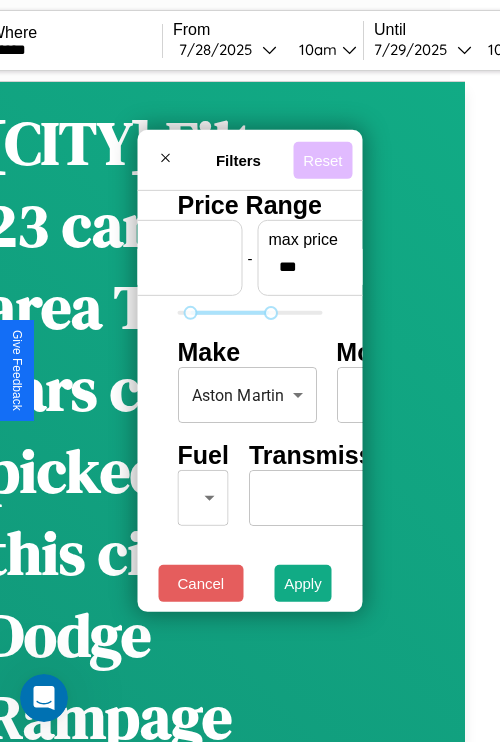 click on "Reset" at bounding box center (322, 159) 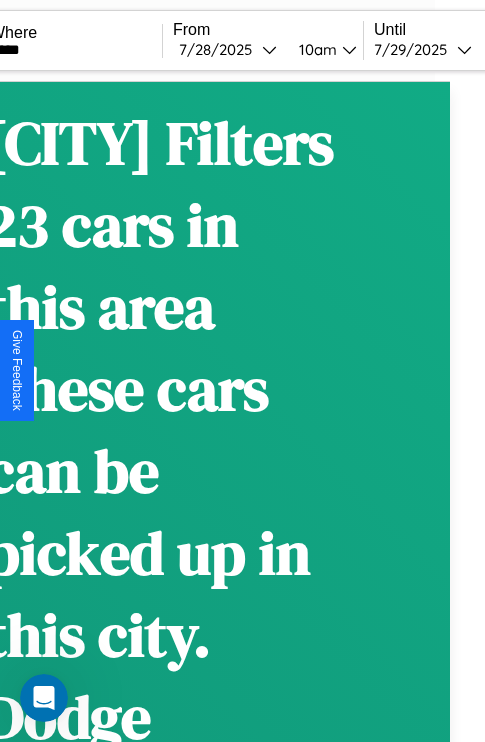 scroll, scrollTop: 0, scrollLeft: 25, axis: horizontal 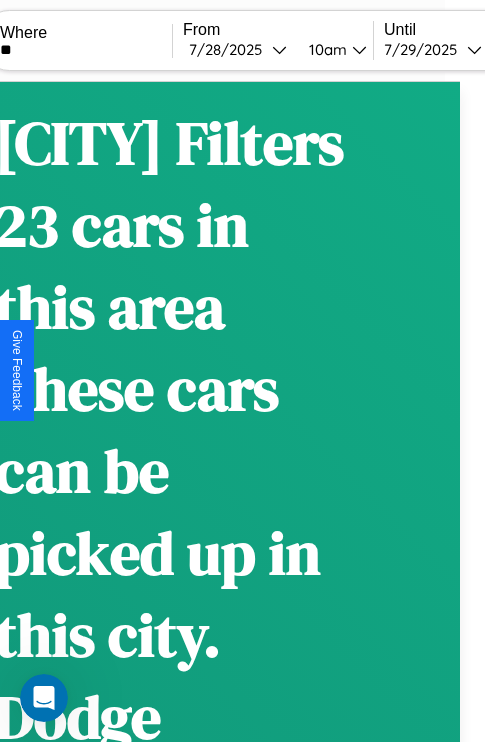 type on "*" 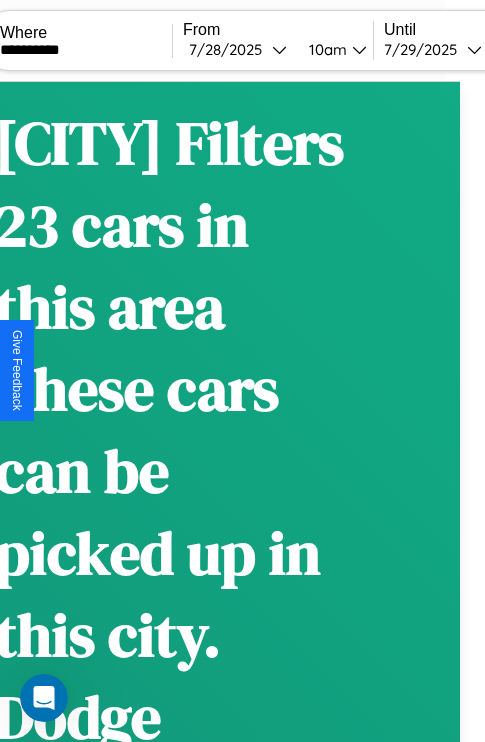 type on "**********" 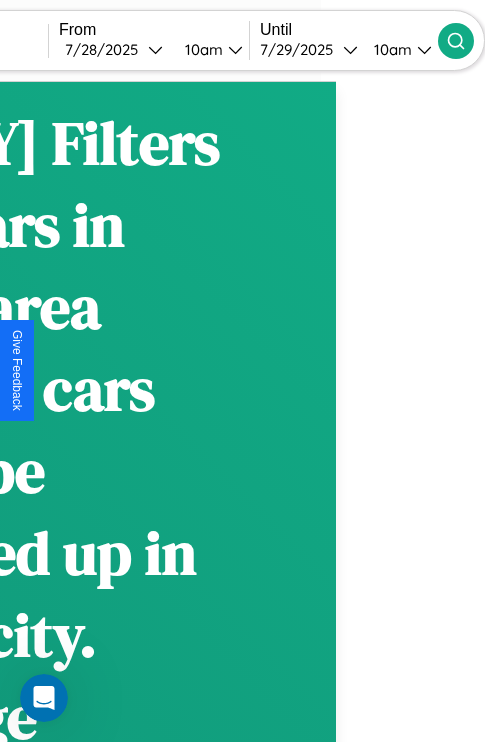 click 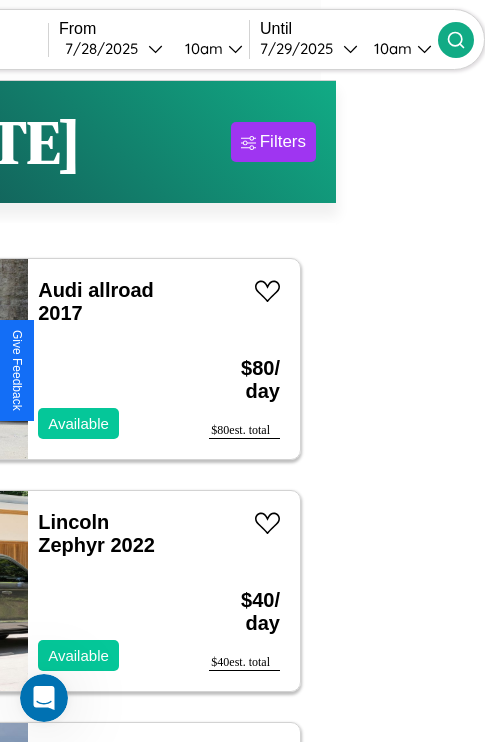 scroll, scrollTop: 88, scrollLeft: 46, axis: both 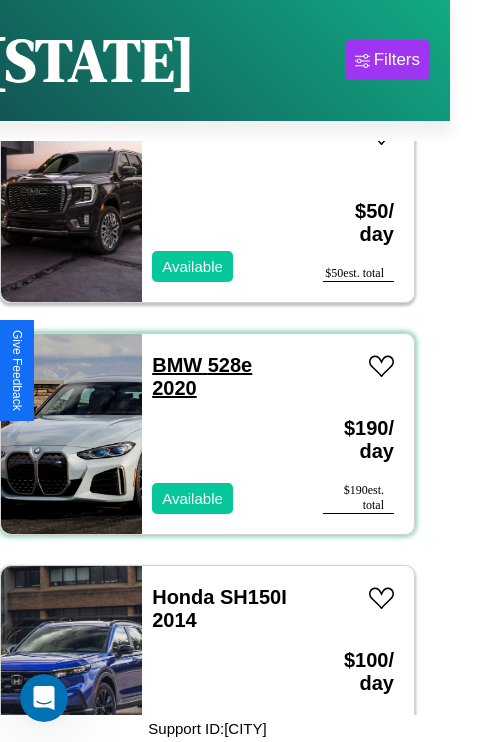 click on "BMW 528e 2020" at bounding box center [202, 376] 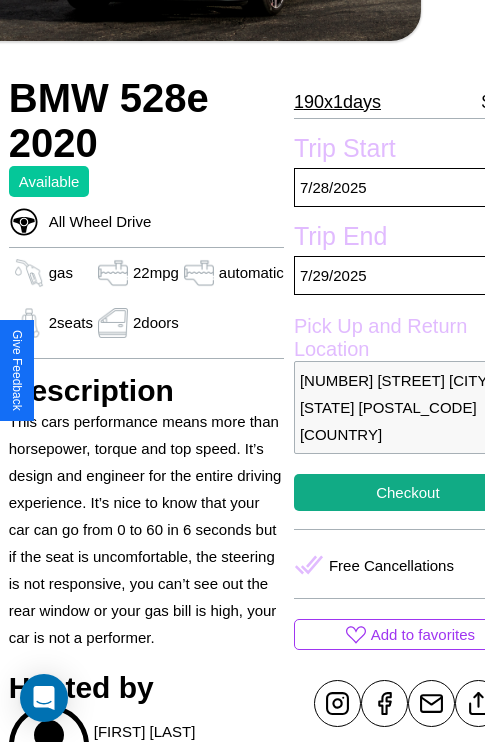 scroll, scrollTop: 390, scrollLeft: 84, axis: both 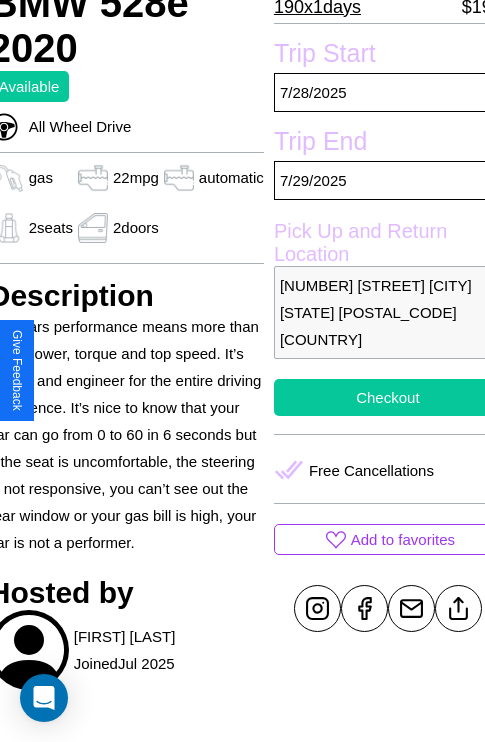 click on "Checkout" at bounding box center (388, 397) 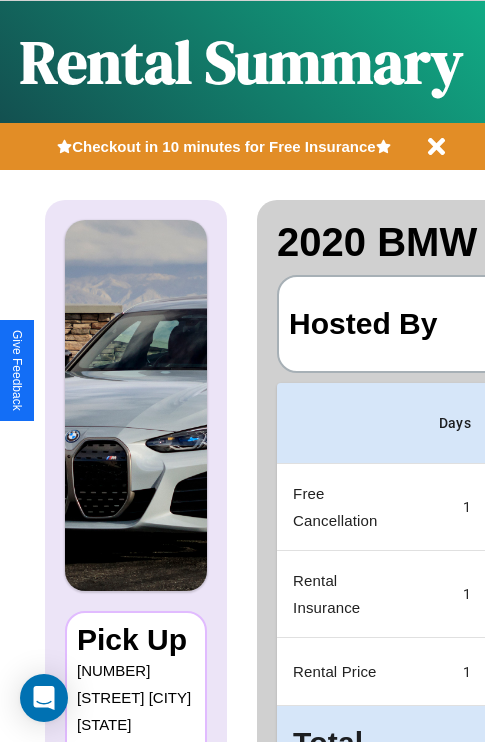 scroll, scrollTop: 0, scrollLeft: 387, axis: horizontal 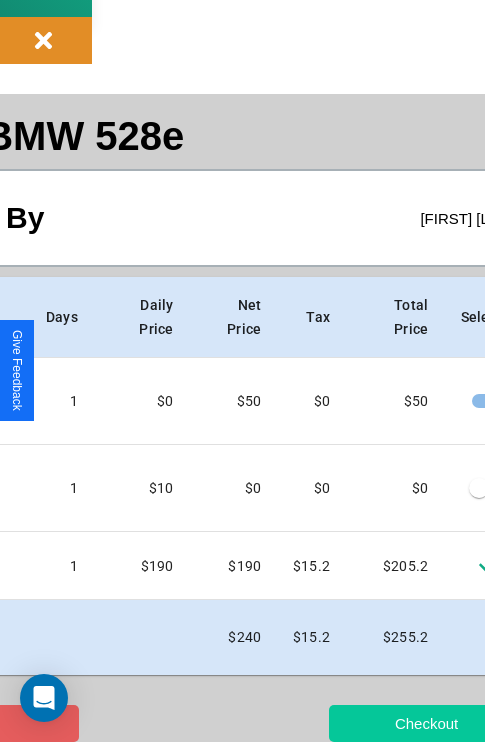 click on "Checkout" at bounding box center (426, 723) 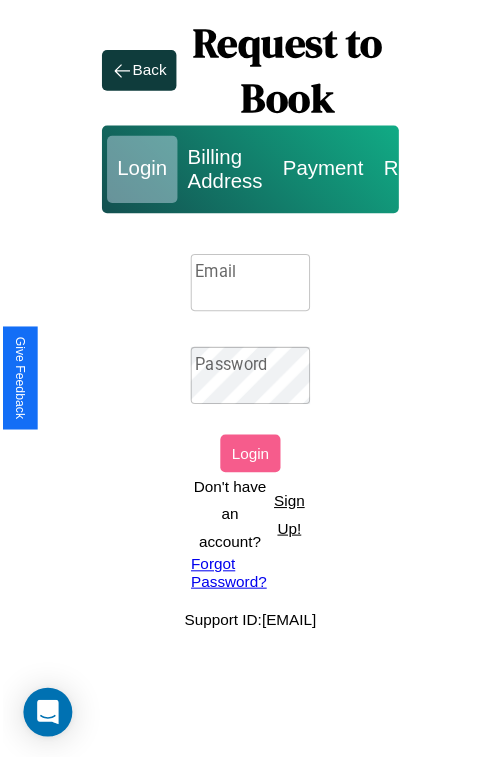 scroll, scrollTop: 0, scrollLeft: 0, axis: both 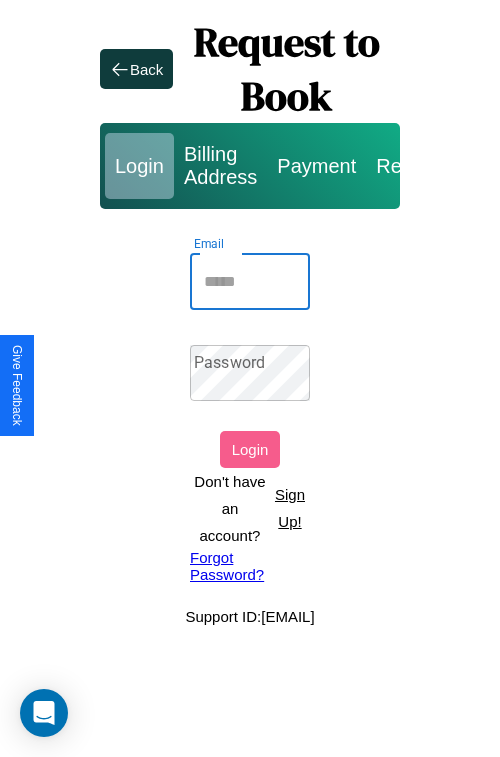 click on "Email" at bounding box center [250, 282] 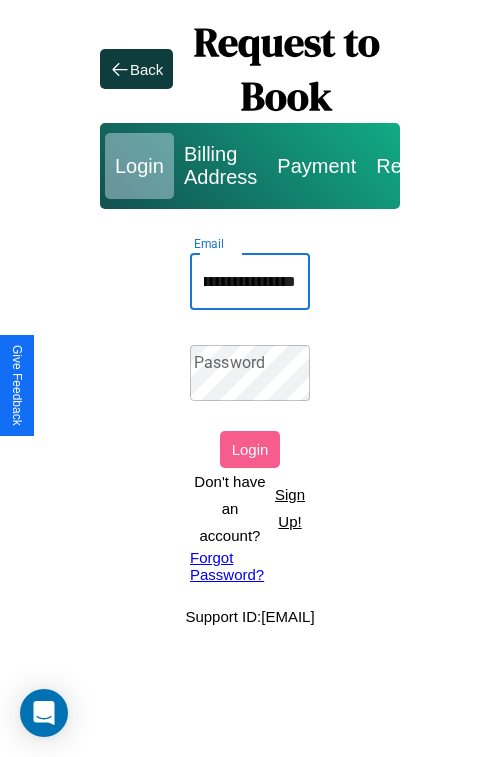 scroll, scrollTop: 0, scrollLeft: 92, axis: horizontal 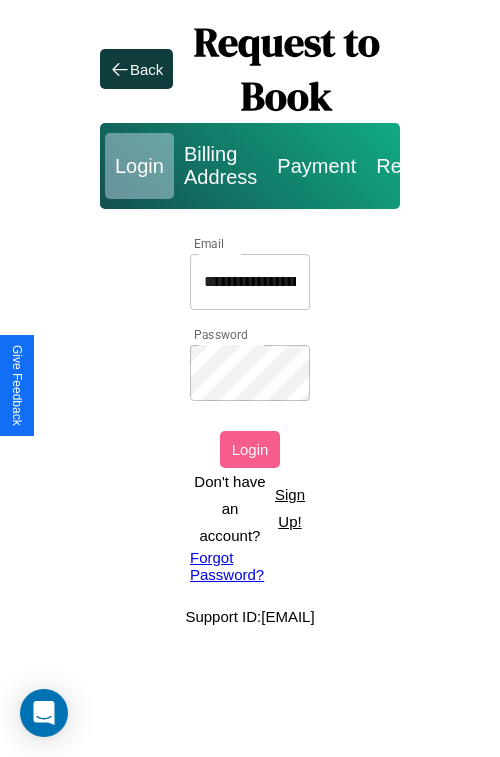 click on "Login" at bounding box center (250, 449) 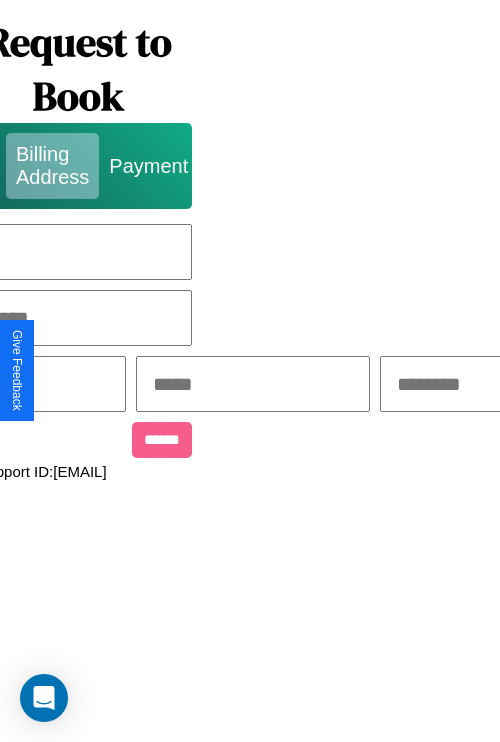 scroll, scrollTop: 0, scrollLeft: 517, axis: horizontal 